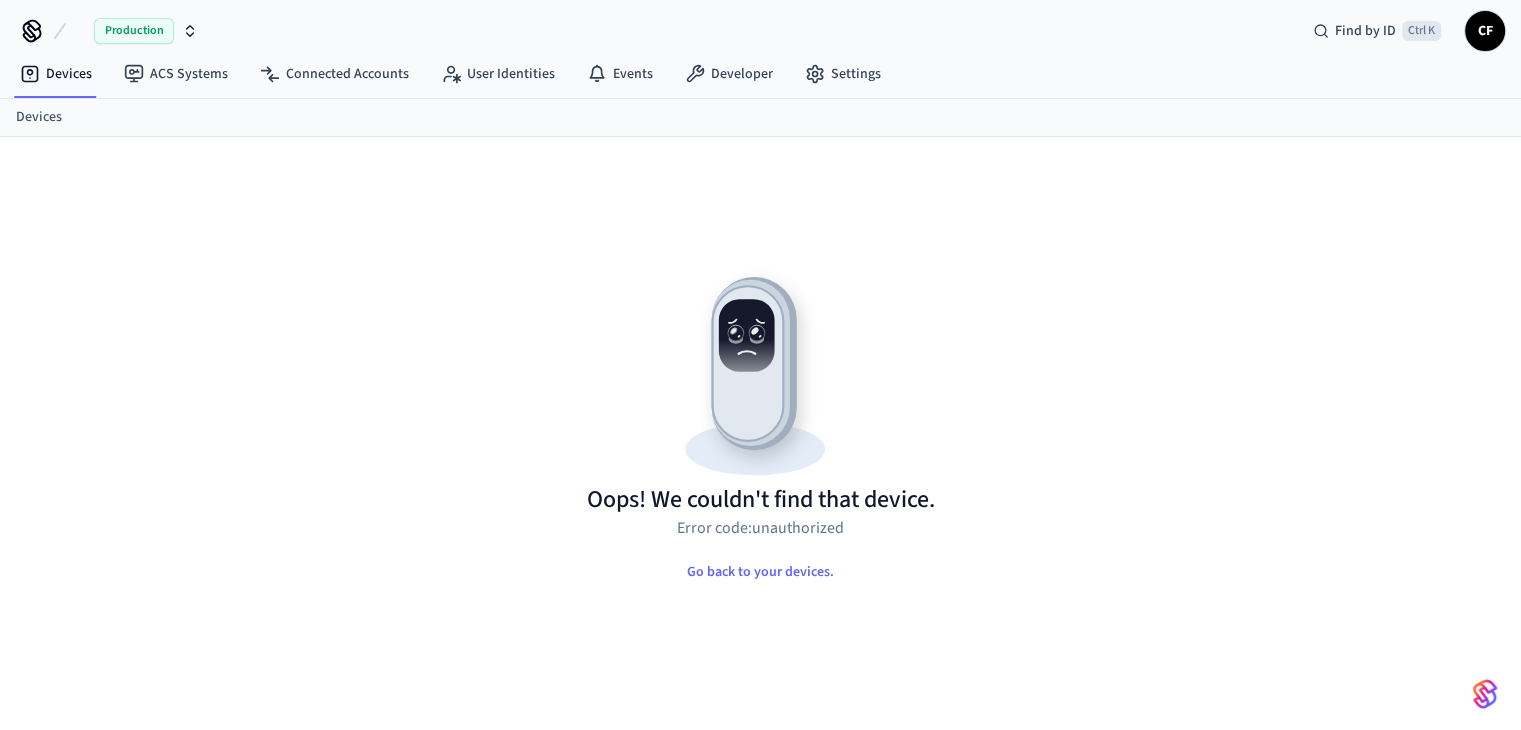 scroll, scrollTop: 0, scrollLeft: 0, axis: both 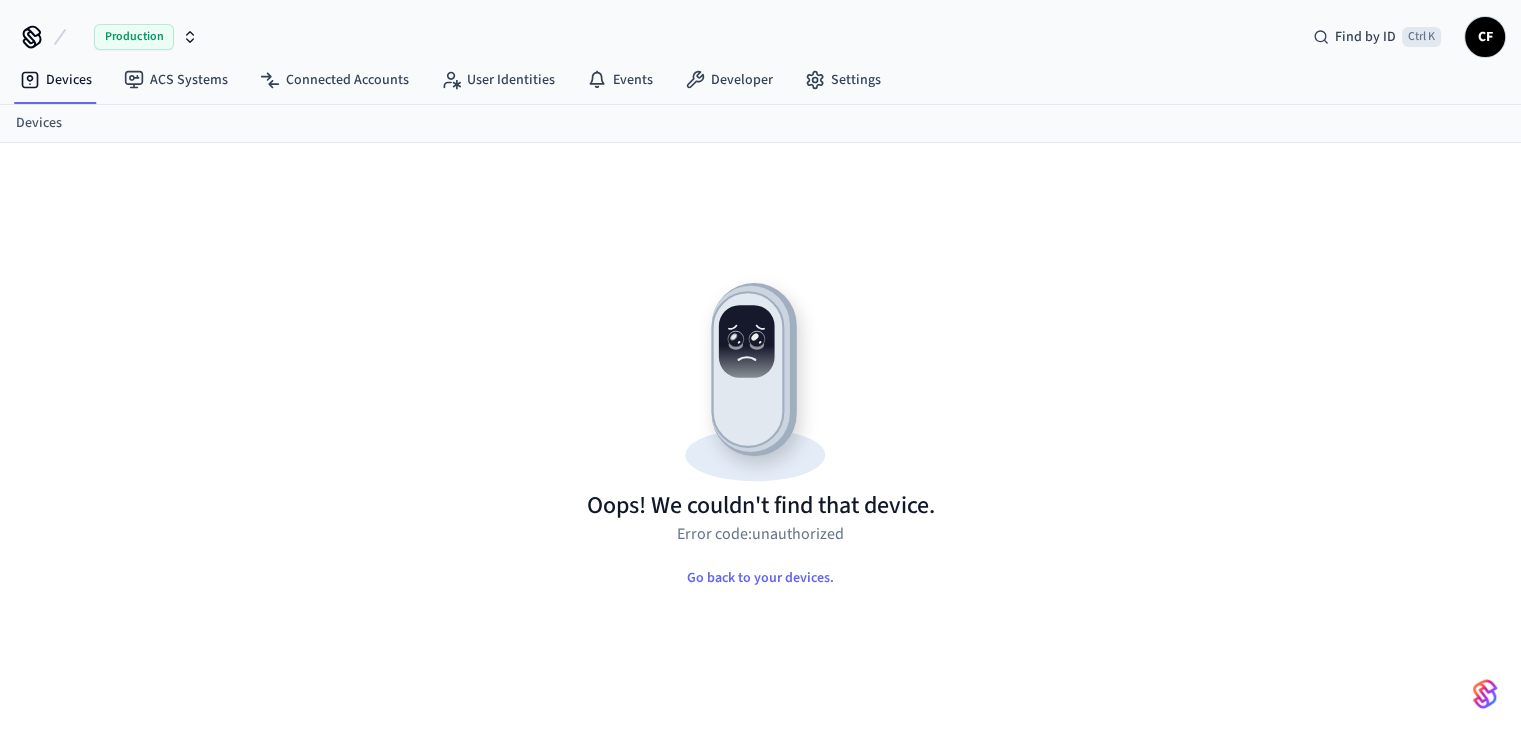 click on "Devices" at bounding box center (39, 123) 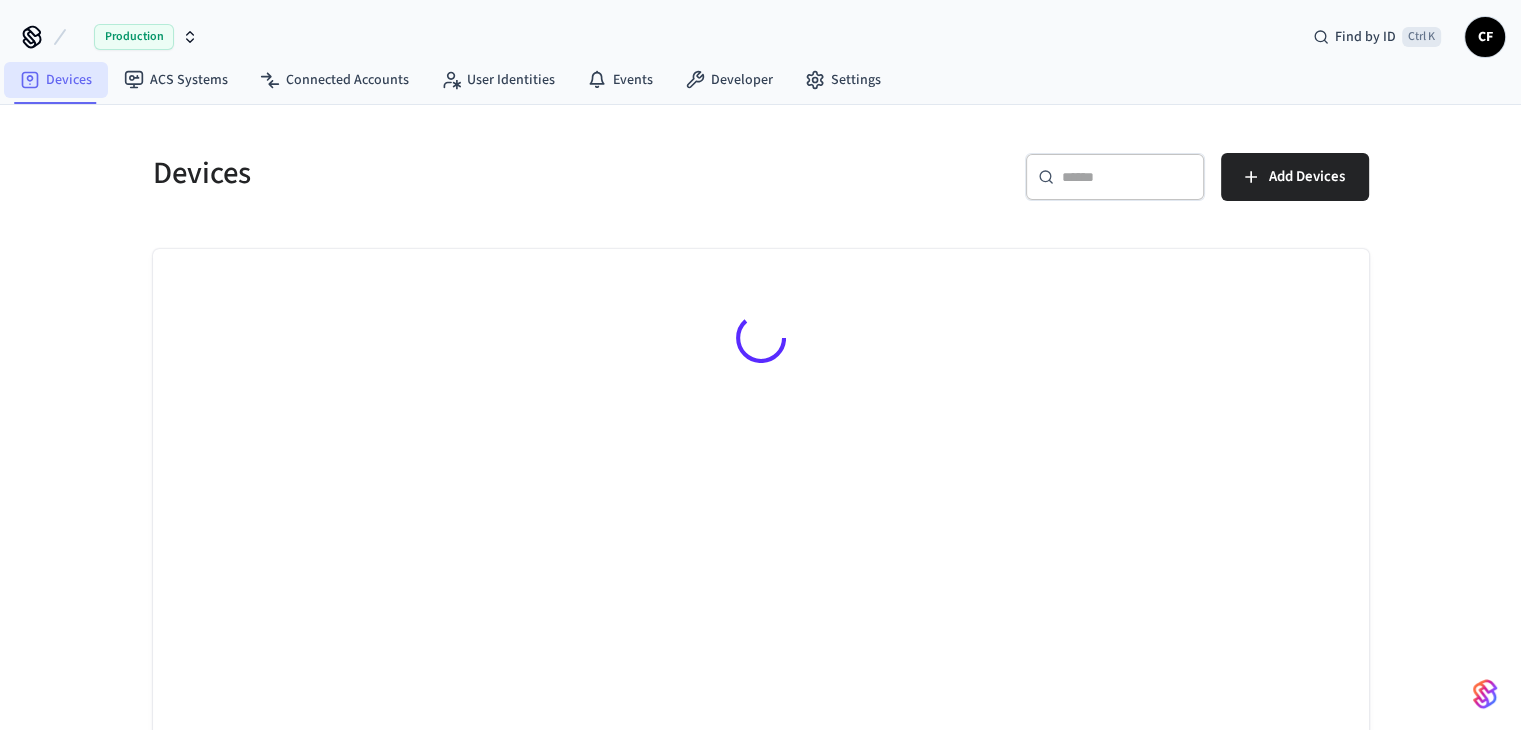 click on "Devices" at bounding box center [56, 80] 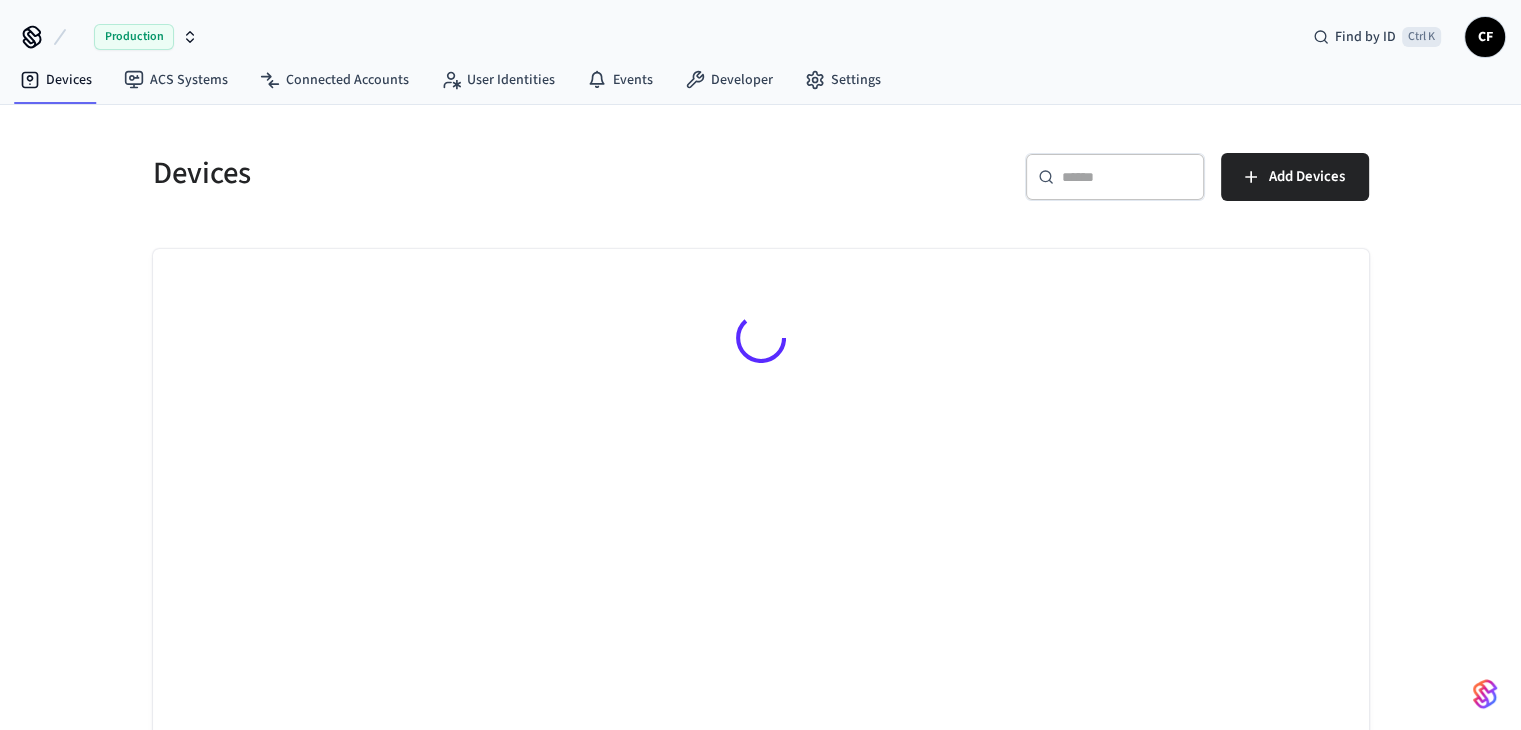 click on "​ ​" at bounding box center (1115, 177) 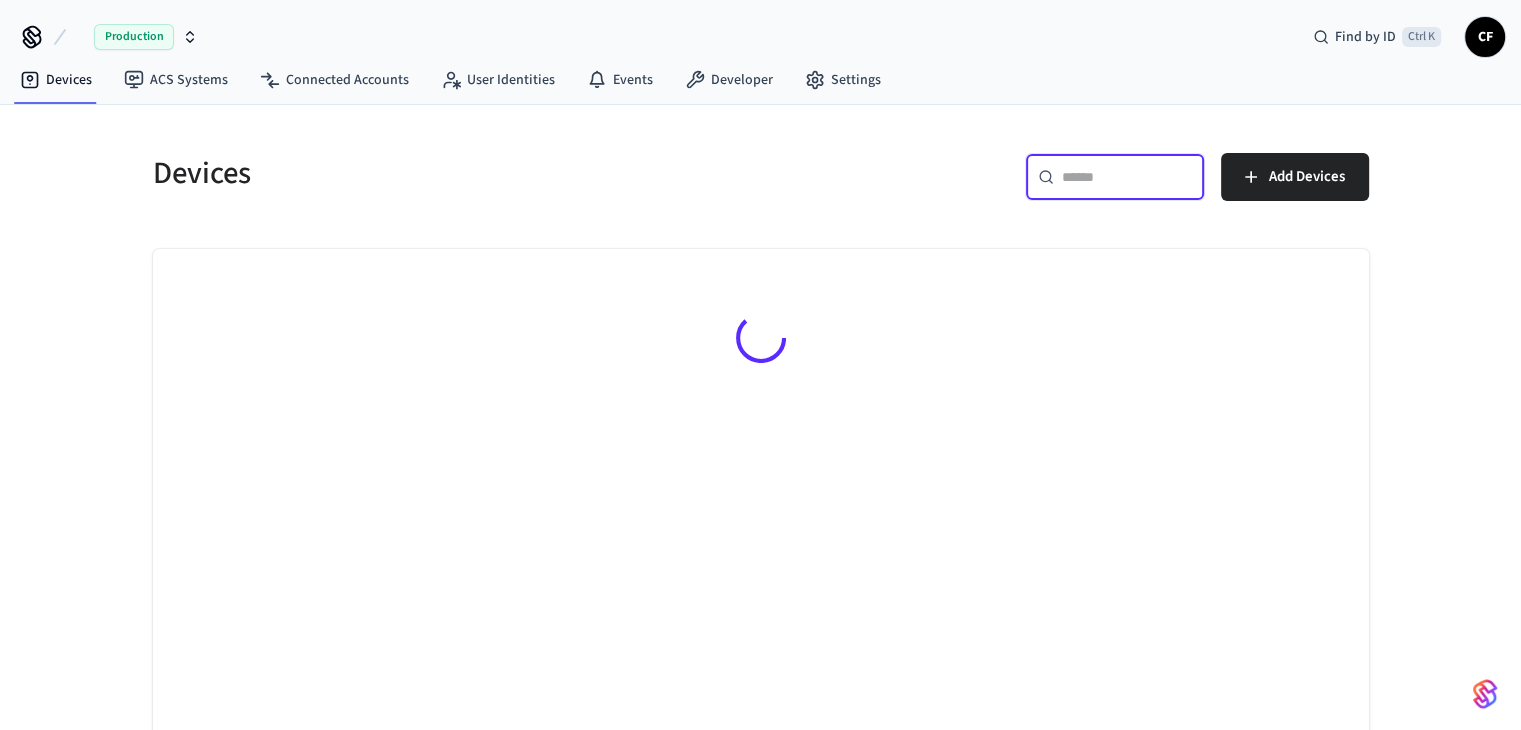 paste on "**********" 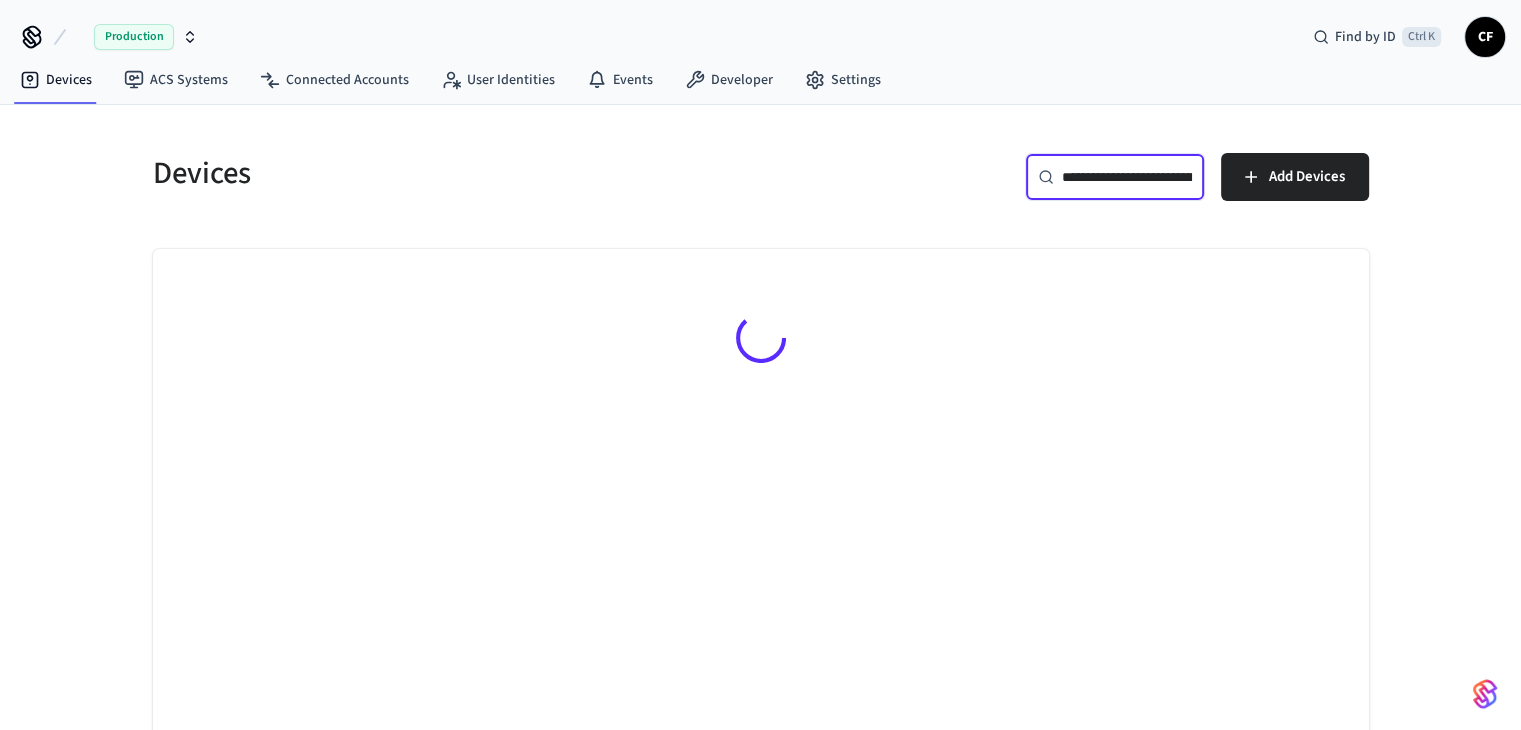 scroll, scrollTop: 0, scrollLeft: 142, axis: horizontal 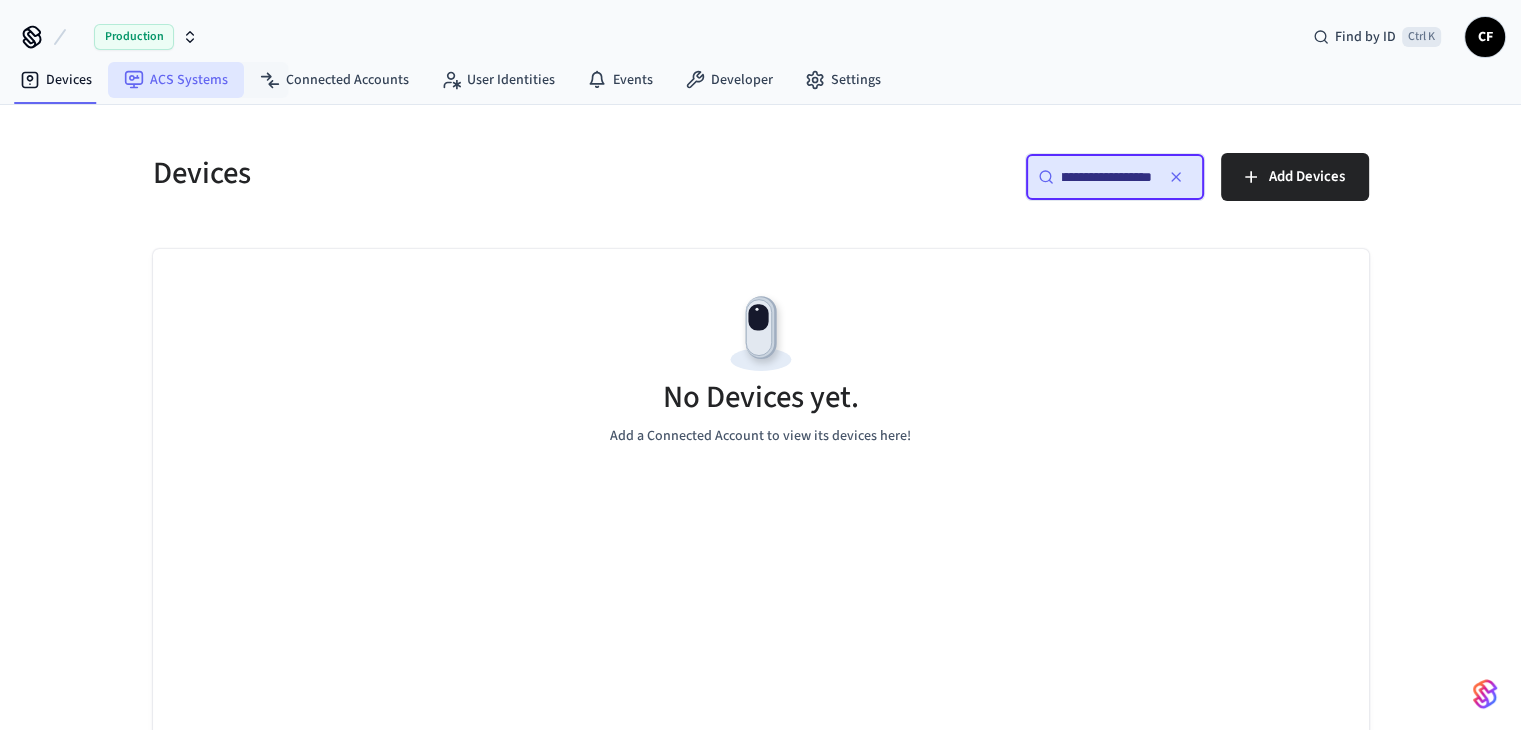 type on "**********" 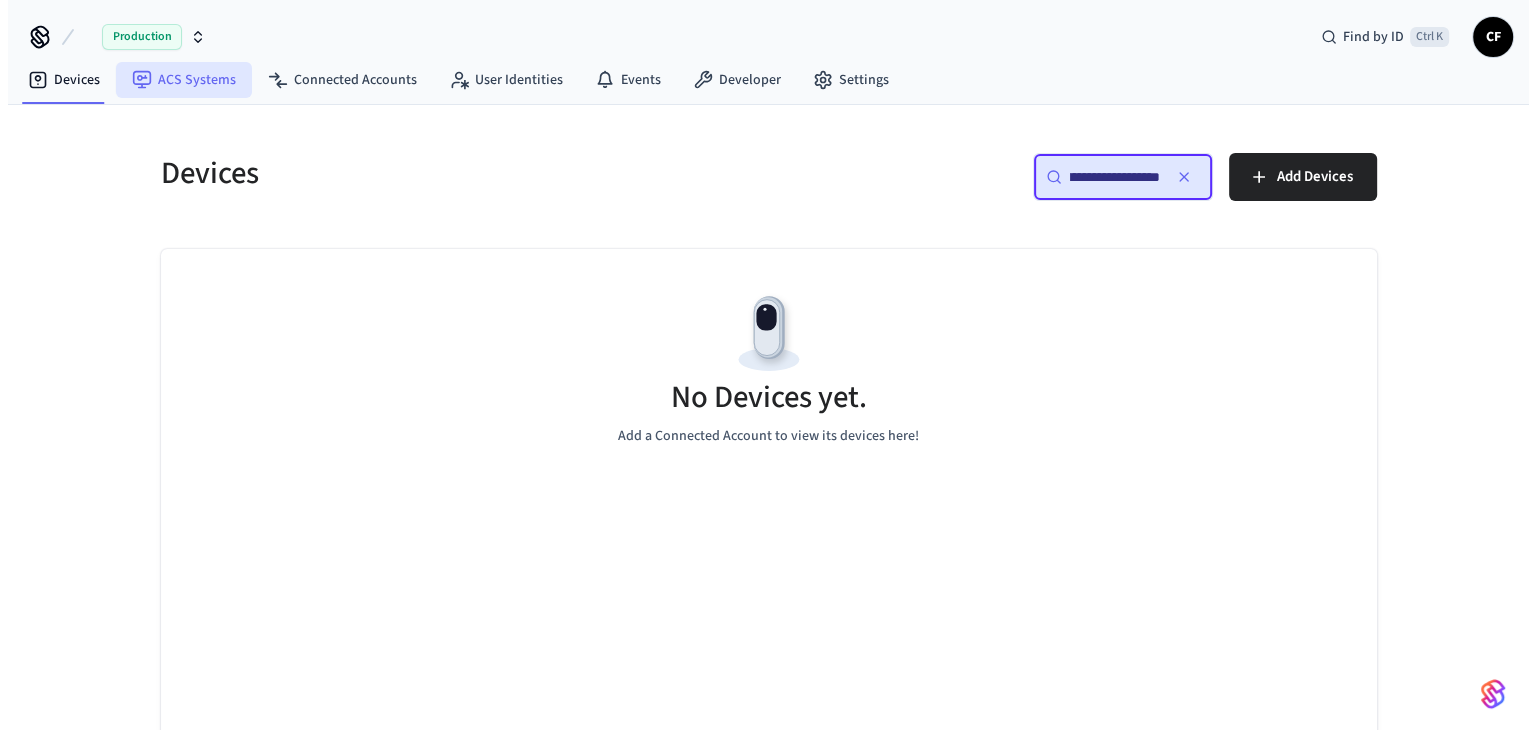 scroll, scrollTop: 0, scrollLeft: 0, axis: both 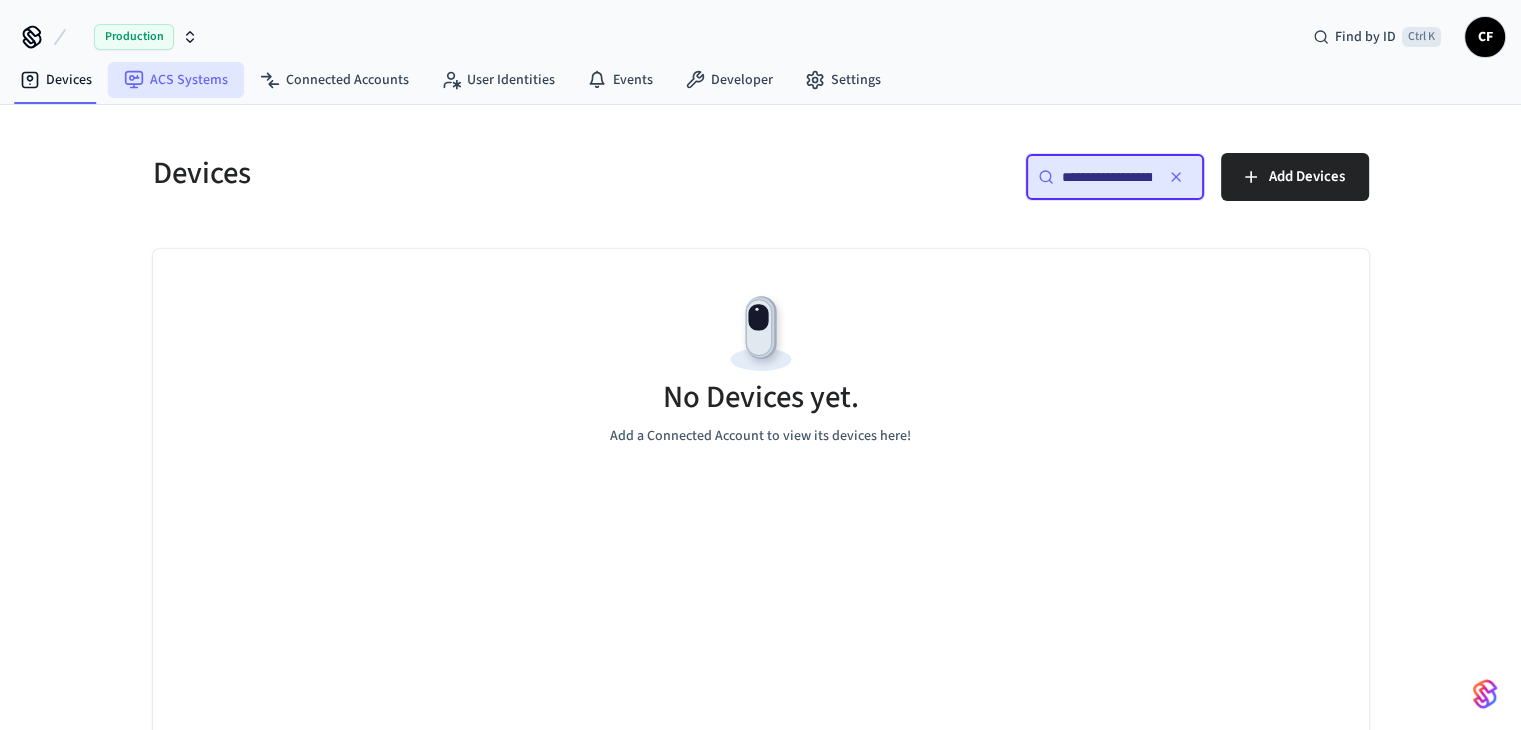 click on "ACS Systems" at bounding box center (176, 80) 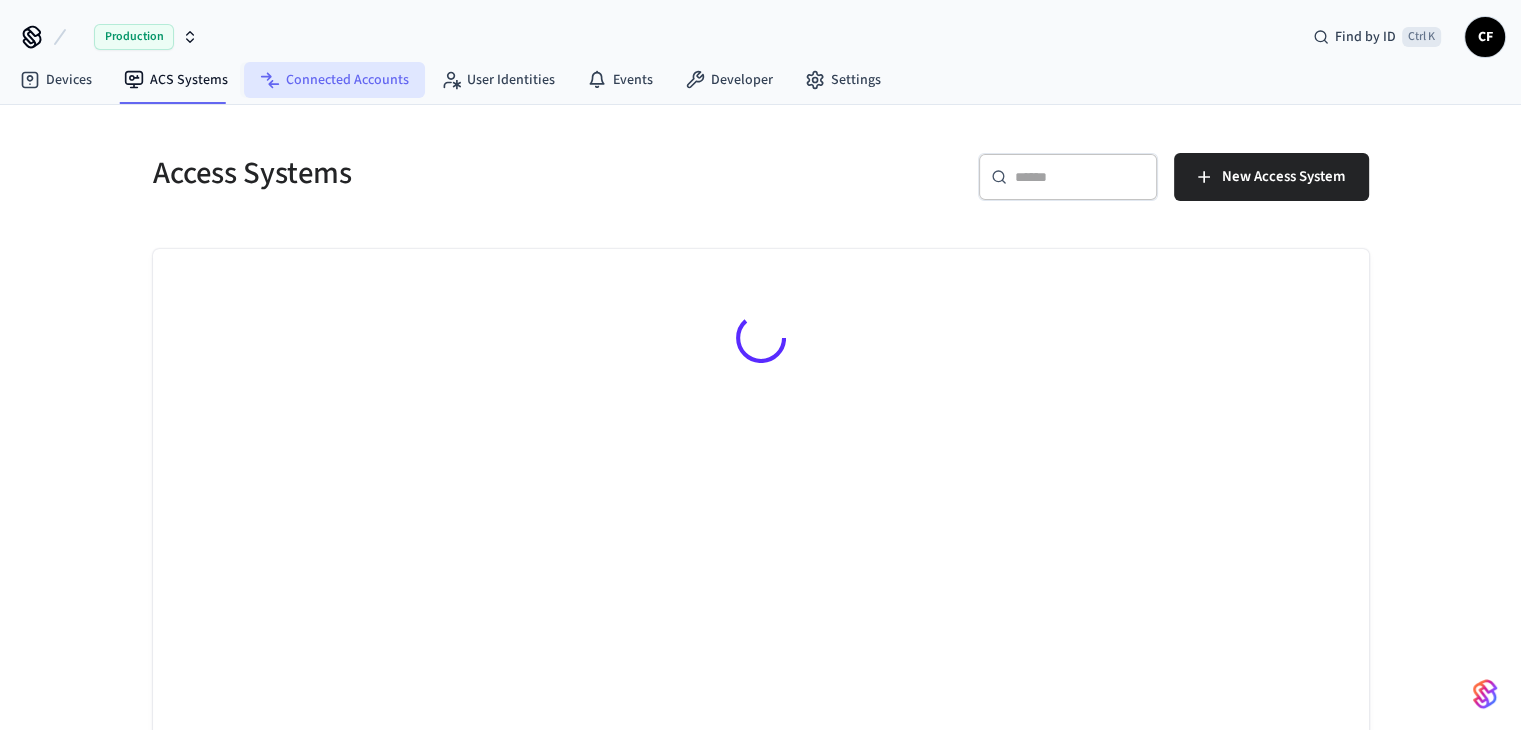 click on "Connected Accounts" at bounding box center (334, 80) 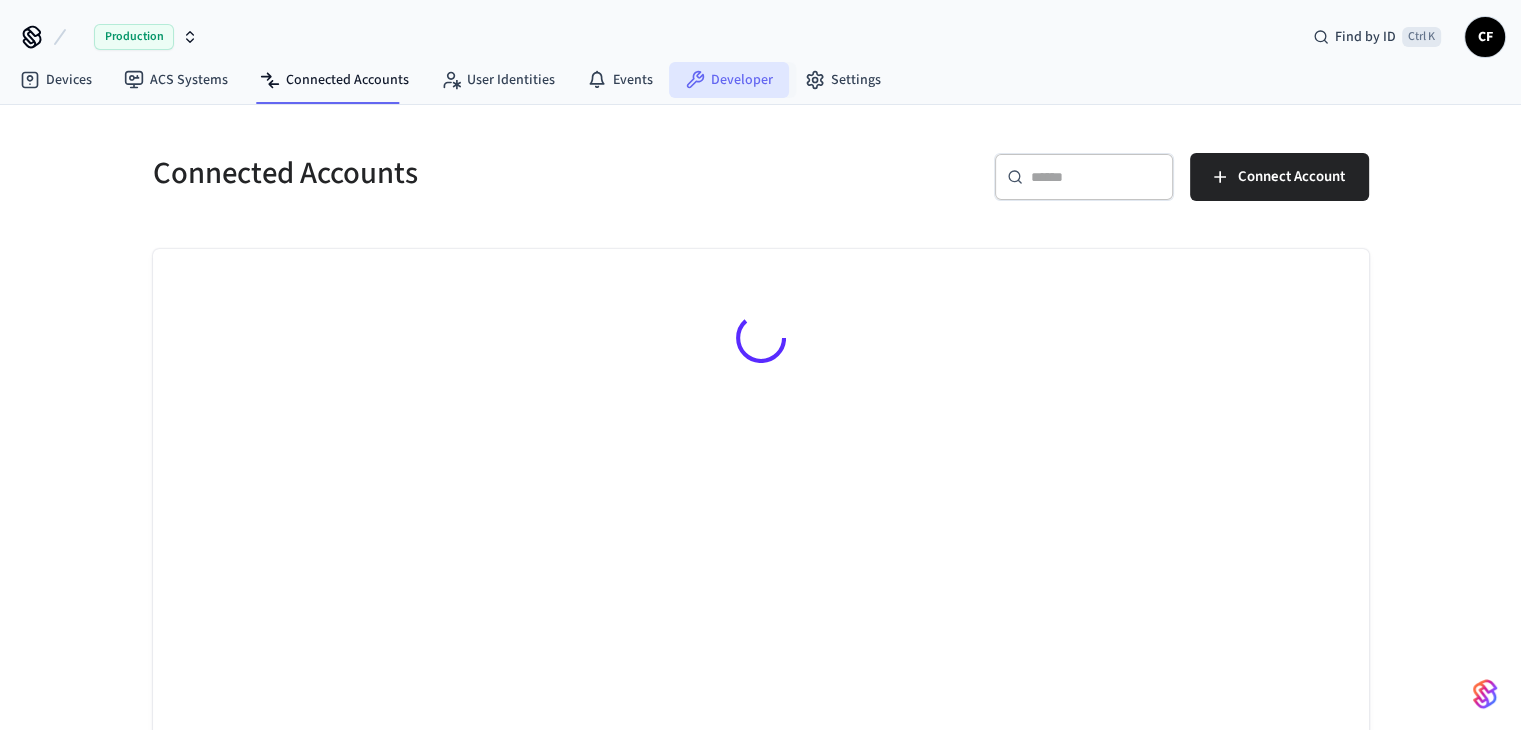 click on "Developer" at bounding box center (729, 80) 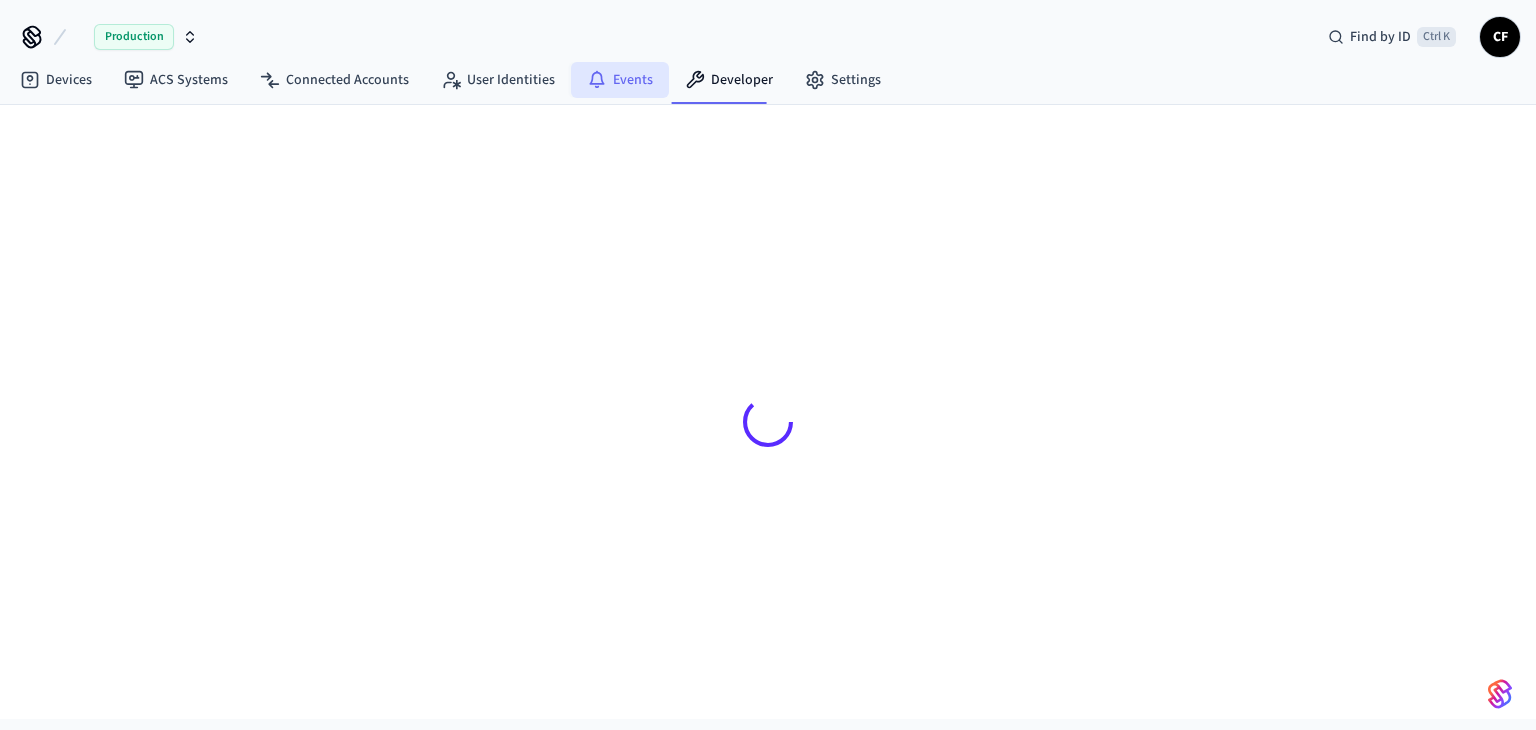 click on "Events" at bounding box center [620, 80] 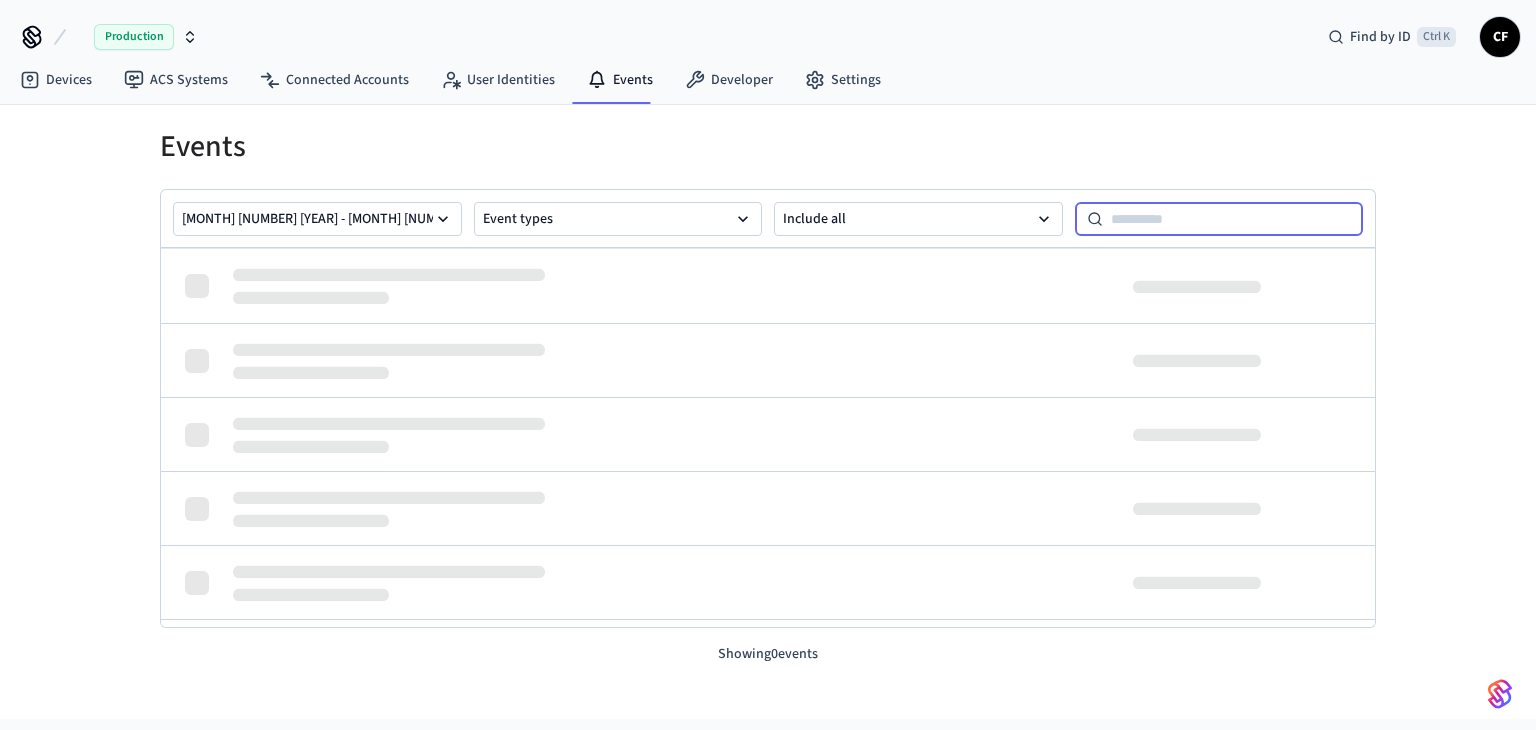 click at bounding box center [1233, 219] 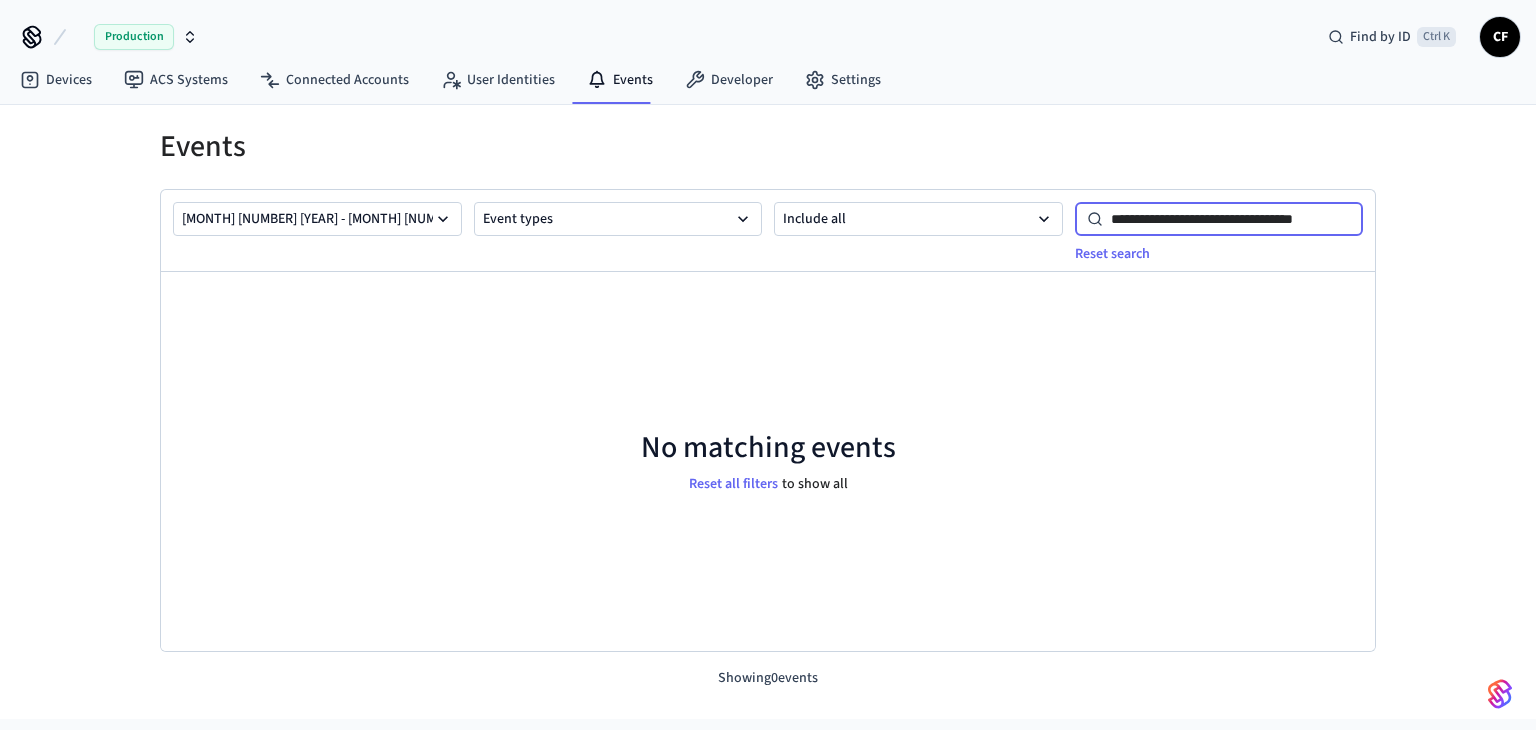type on "**********" 